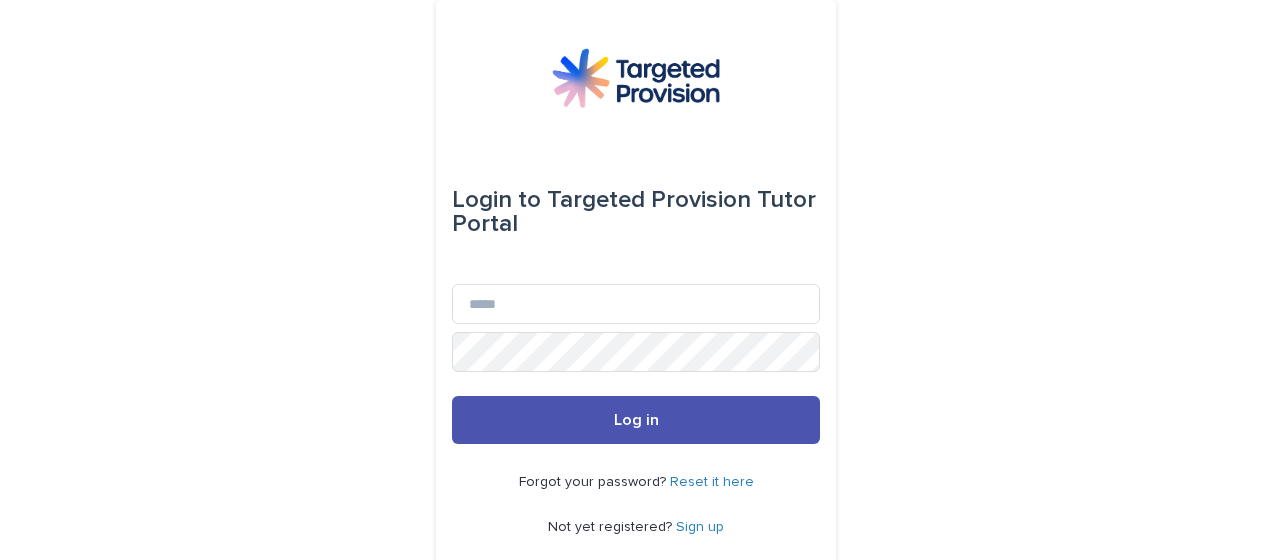 scroll, scrollTop: 0, scrollLeft: 0, axis: both 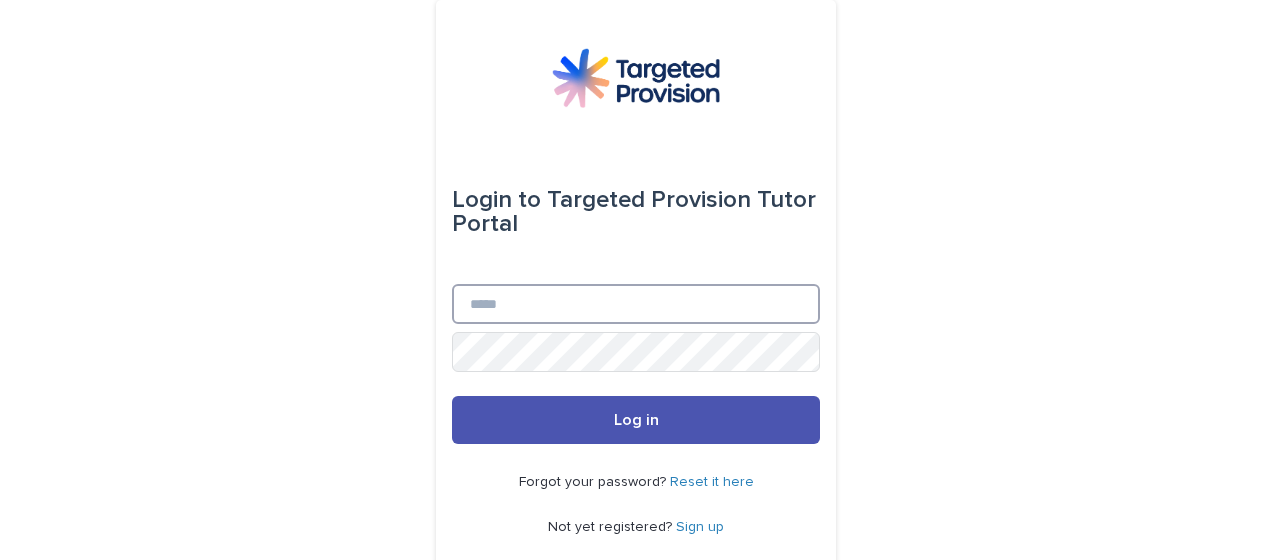 click on "Email" at bounding box center (636, 304) 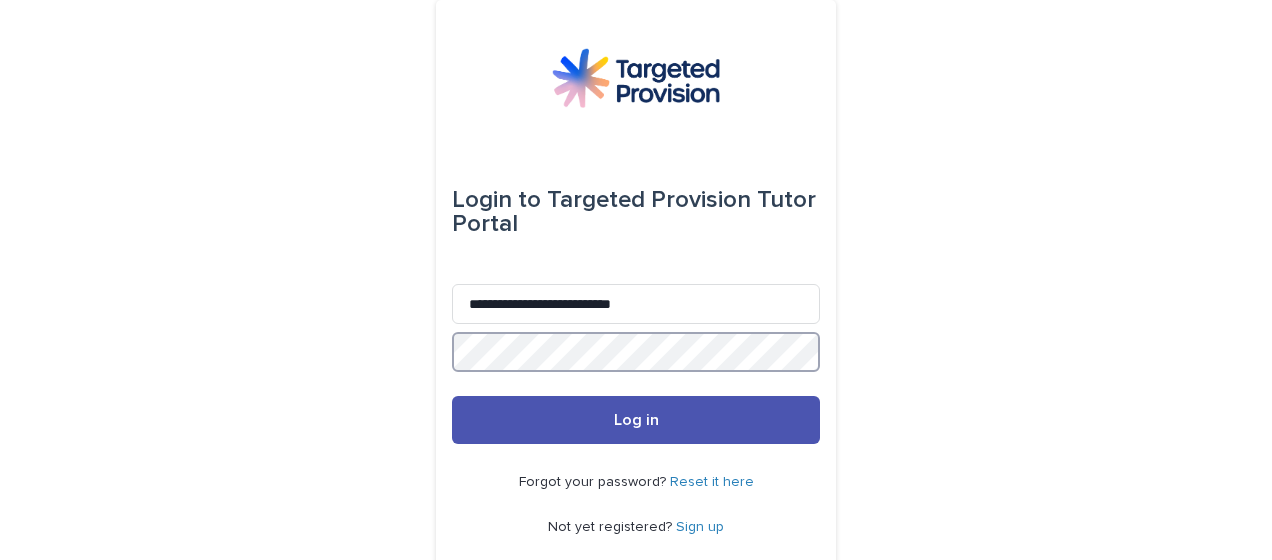 click on "Log in" at bounding box center (636, 420) 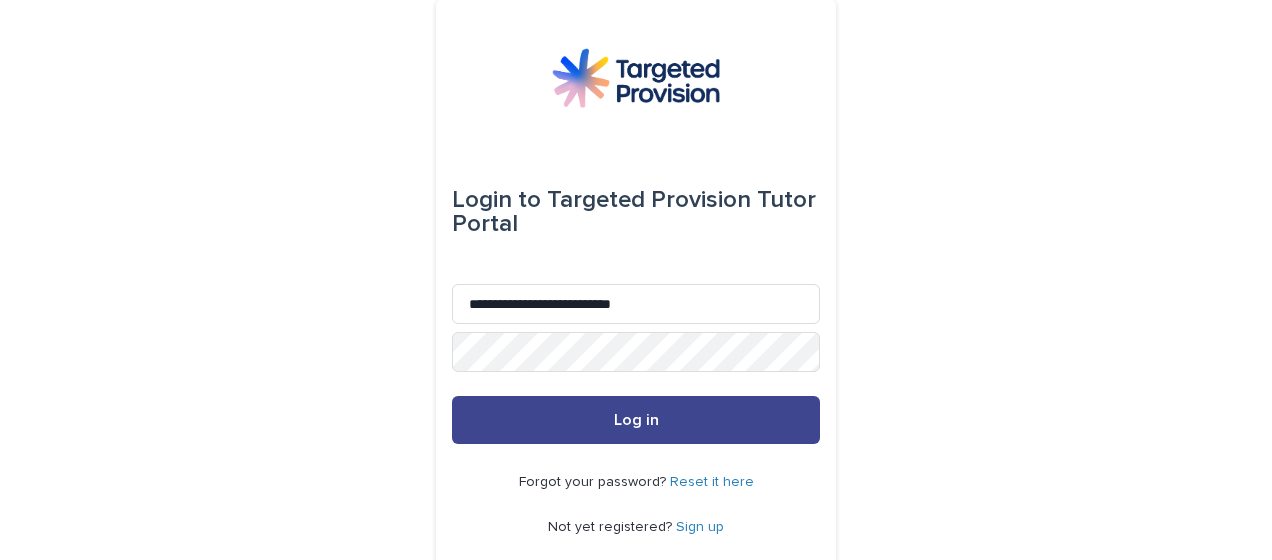 click on "Log in" at bounding box center (636, 420) 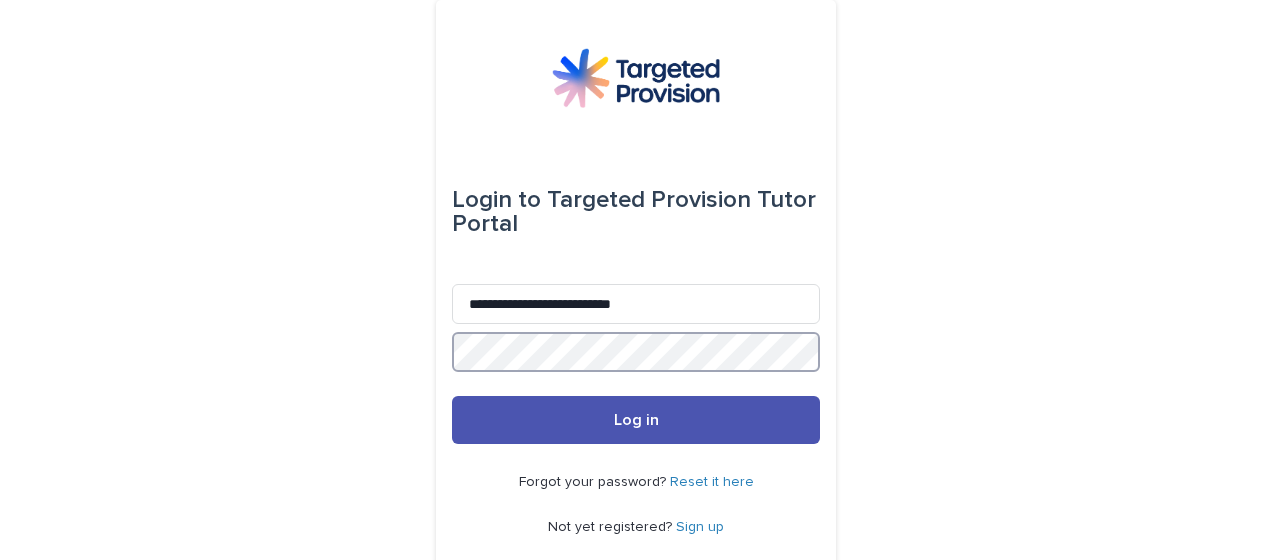 click on "Log in" at bounding box center (636, 420) 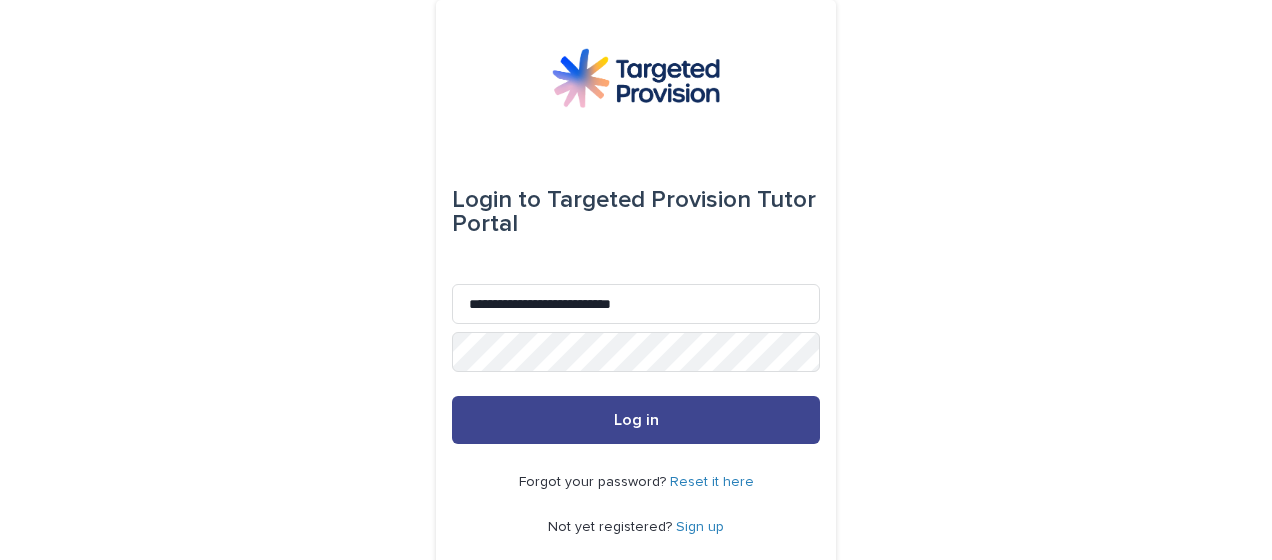 click on "Log in" at bounding box center [636, 420] 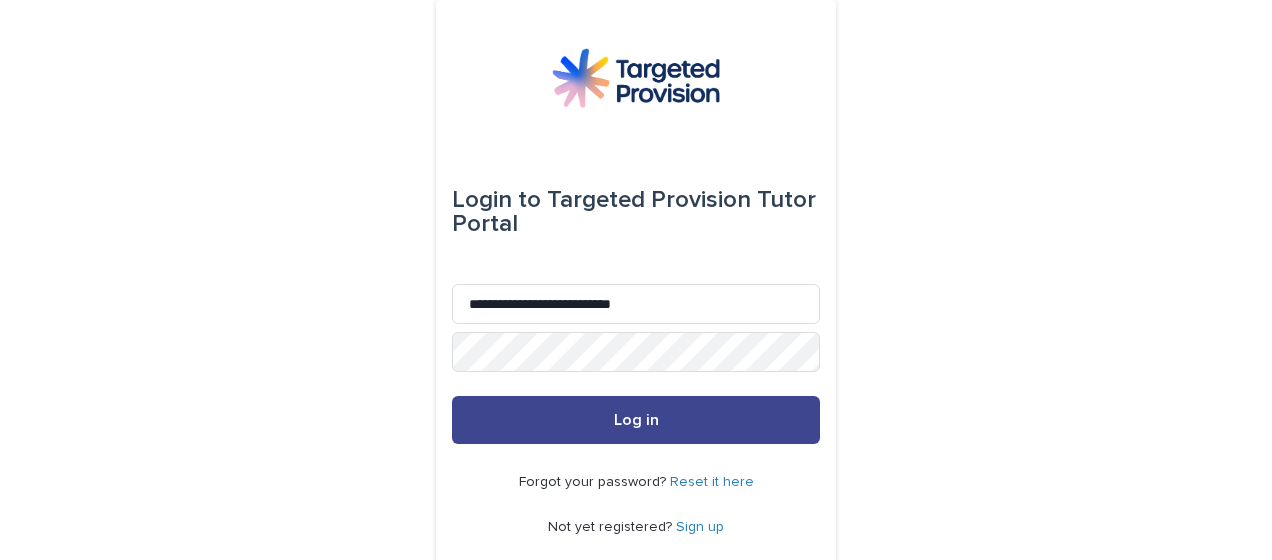 click on "Log in" at bounding box center [636, 420] 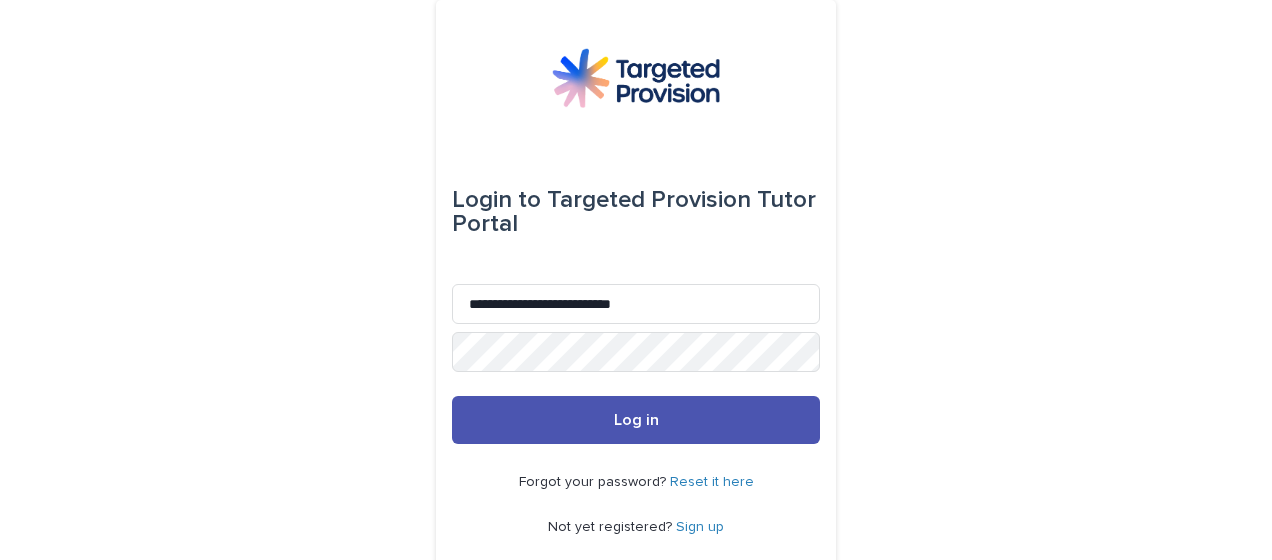 click on "Reset it here" at bounding box center (712, 482) 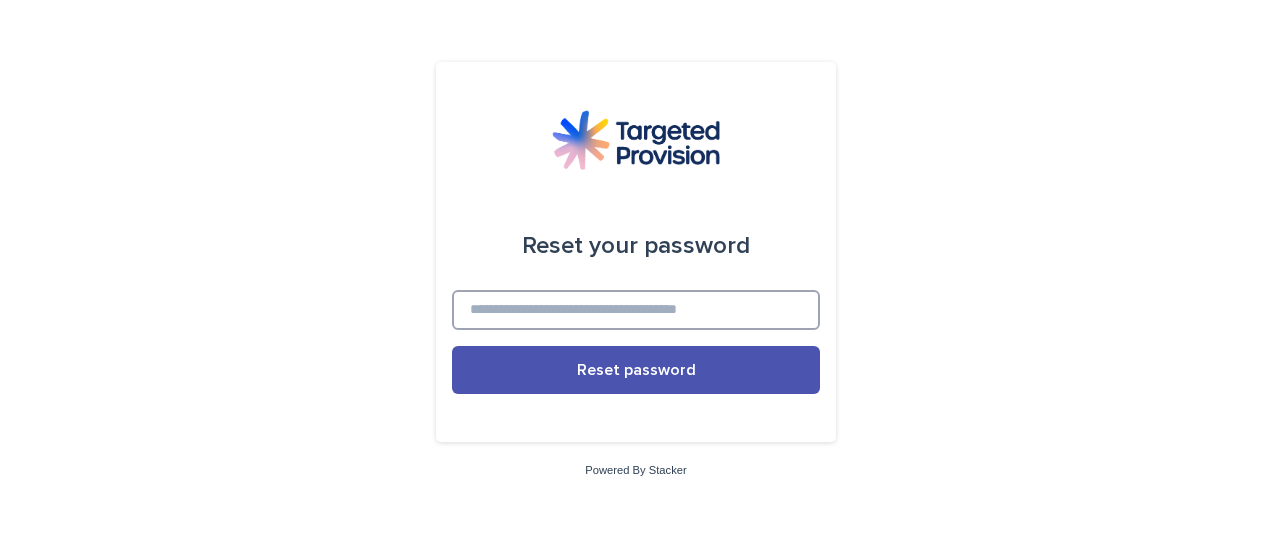 click at bounding box center [636, 310] 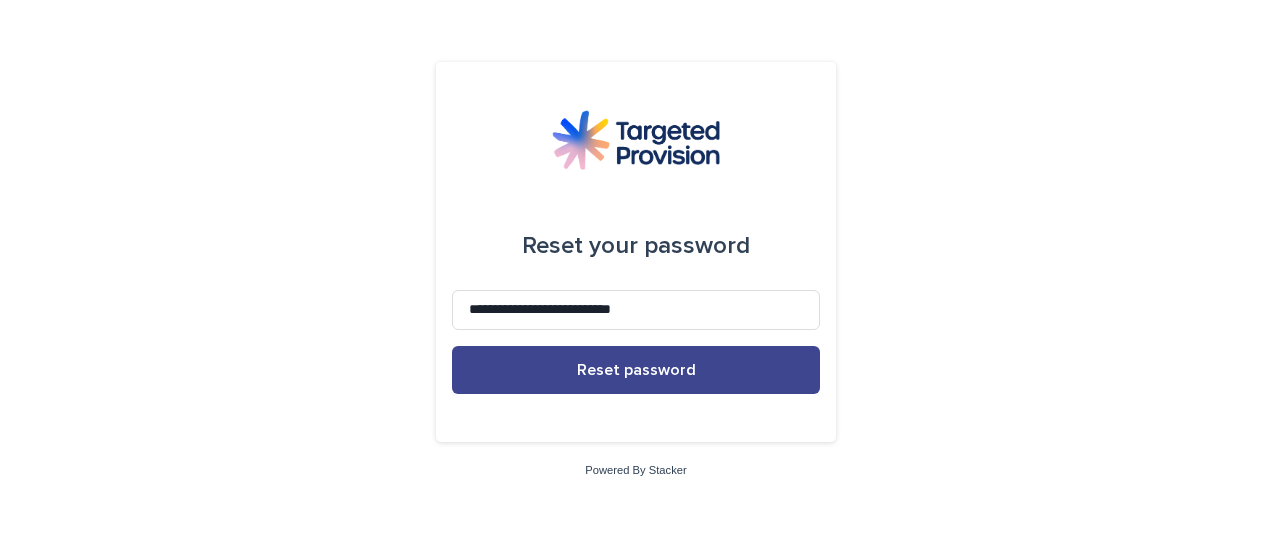 click on "Reset password" at bounding box center (636, 370) 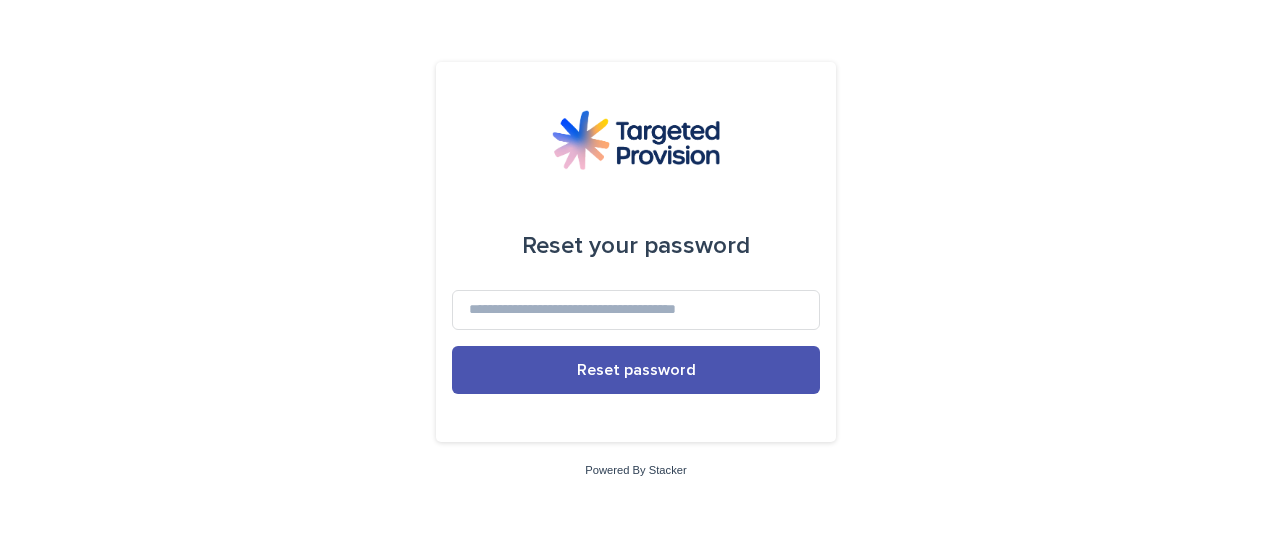 scroll, scrollTop: 0, scrollLeft: 0, axis: both 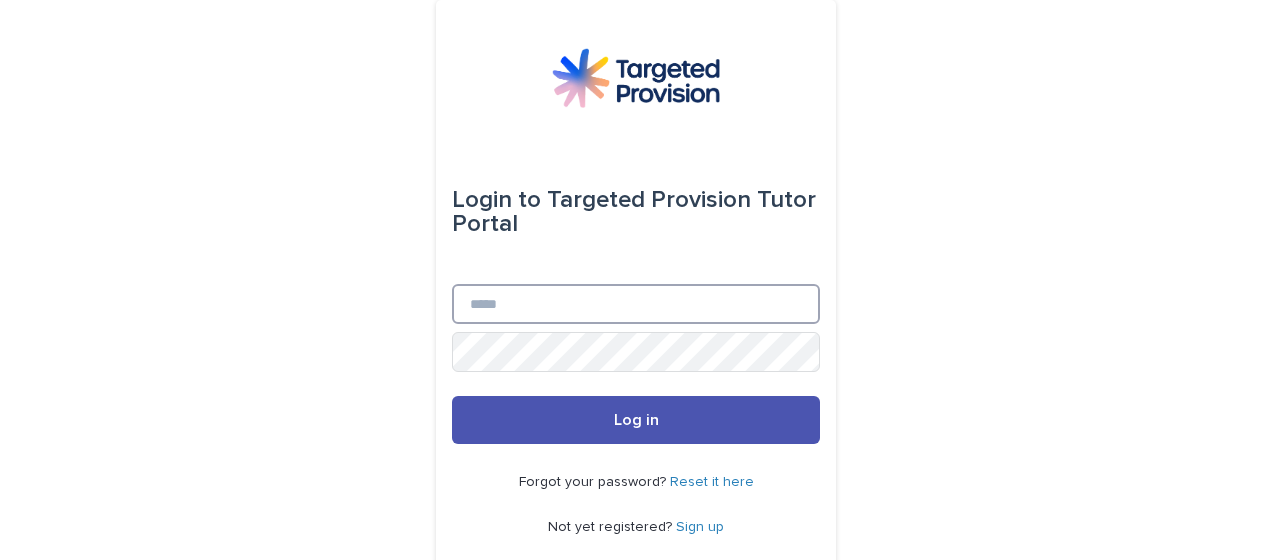 click on "Email" at bounding box center (636, 304) 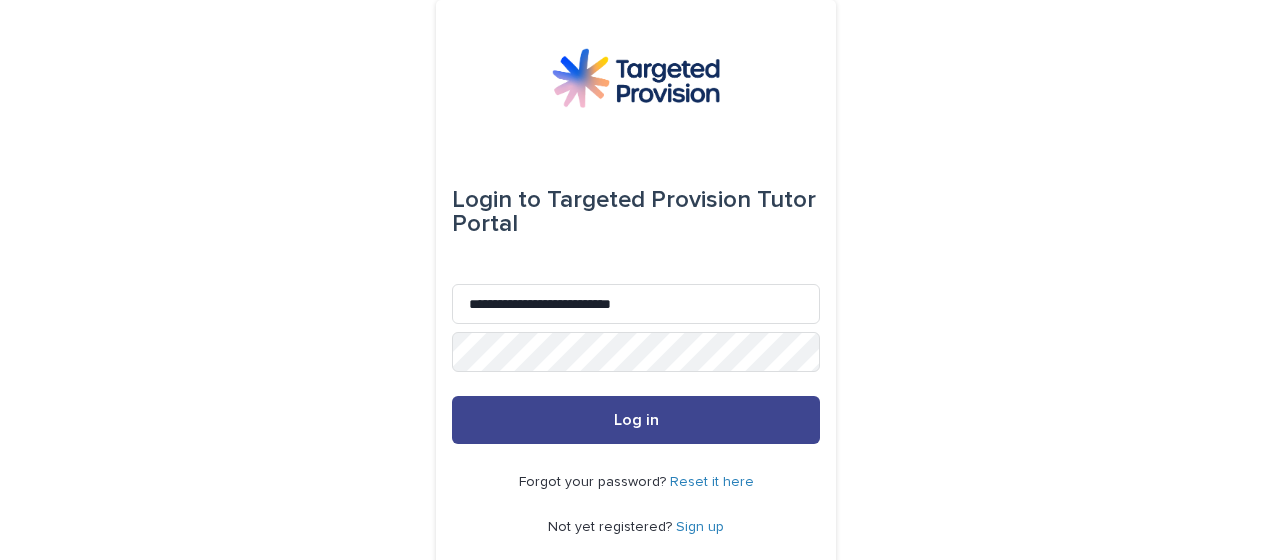 click on "Log in" at bounding box center (636, 420) 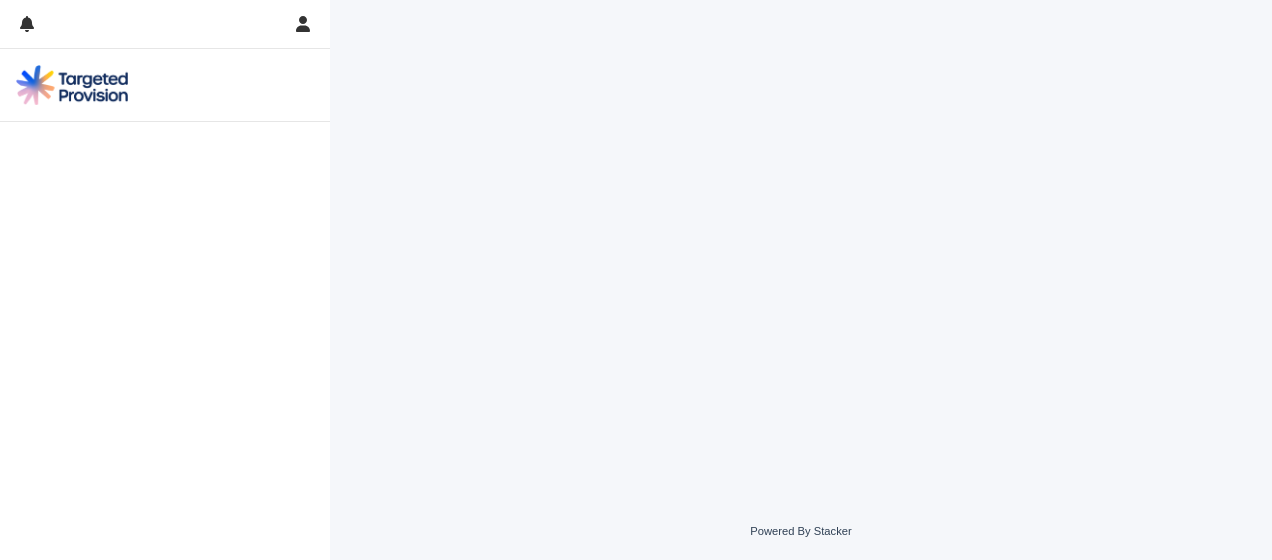 scroll, scrollTop: 0, scrollLeft: 0, axis: both 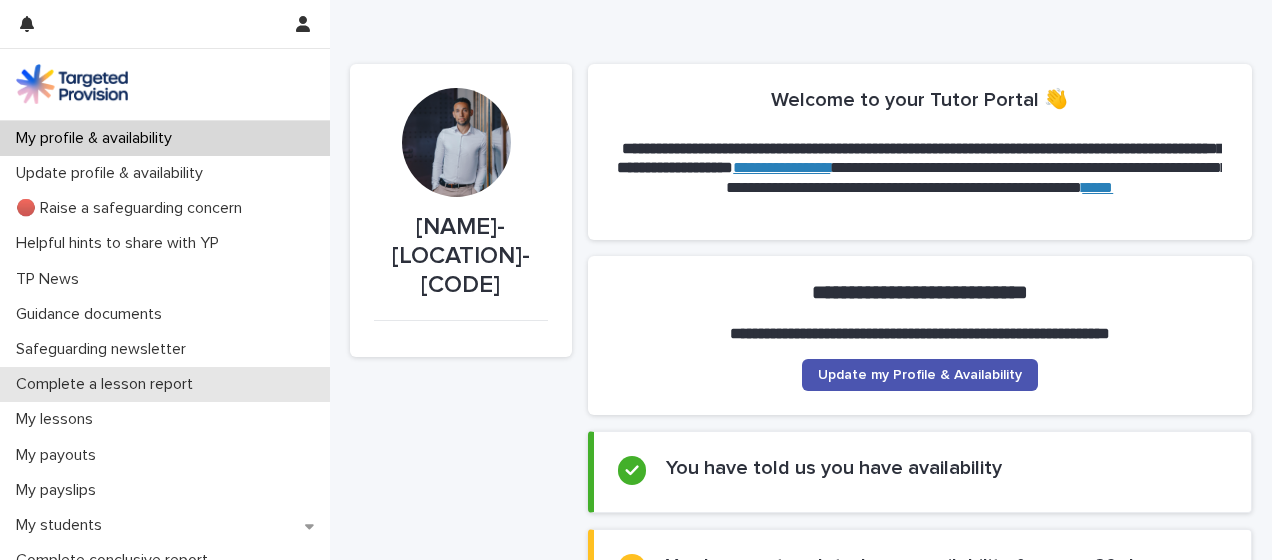 click on "Complete a lesson report" at bounding box center (108, 384) 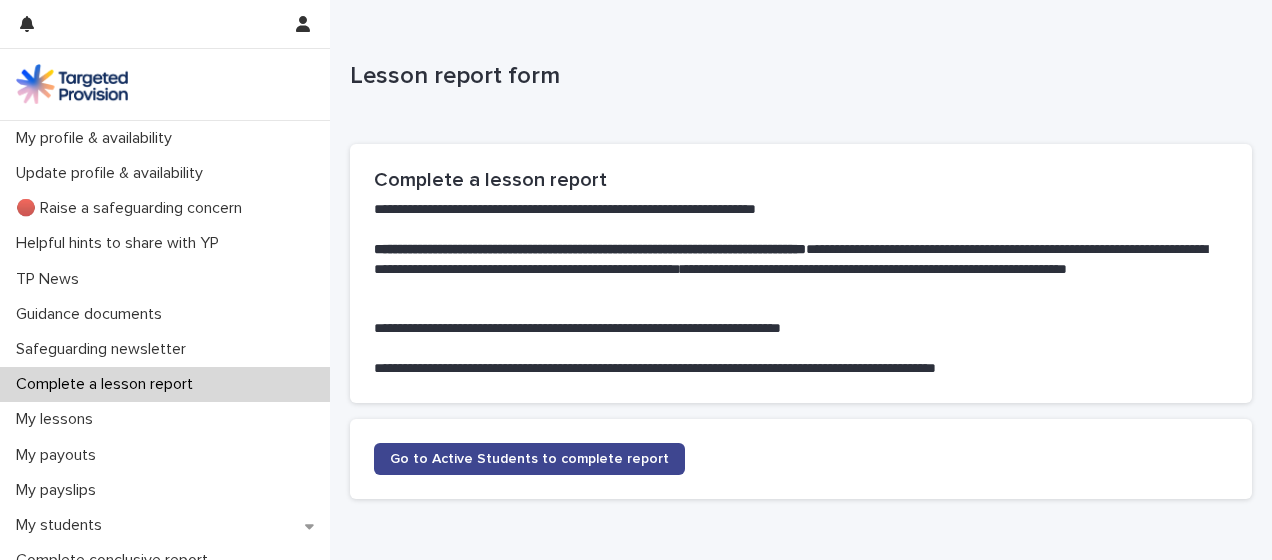 click on "Go to Active Students to complete report" 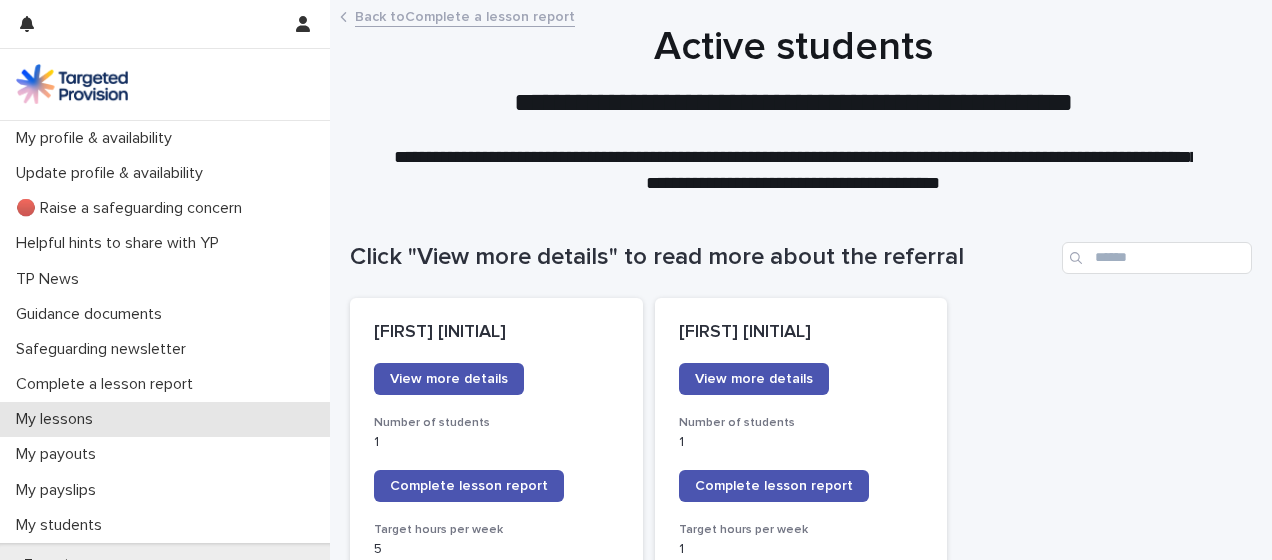click on "My lessons" at bounding box center [58, 419] 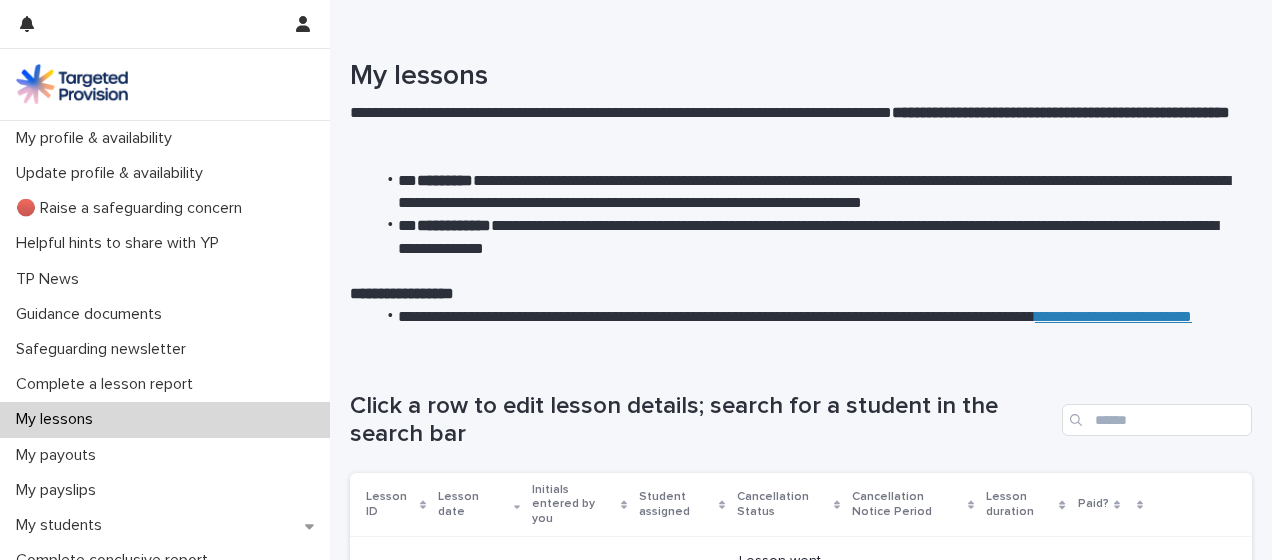click on "**********" at bounding box center (805, 192) 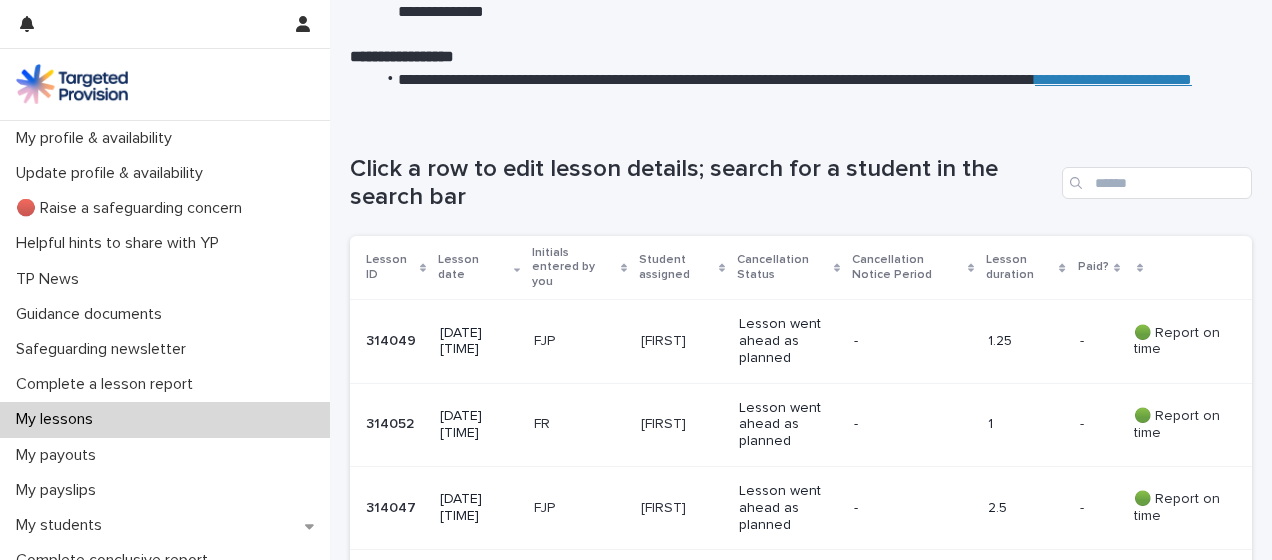 scroll, scrollTop: 320, scrollLeft: 0, axis: vertical 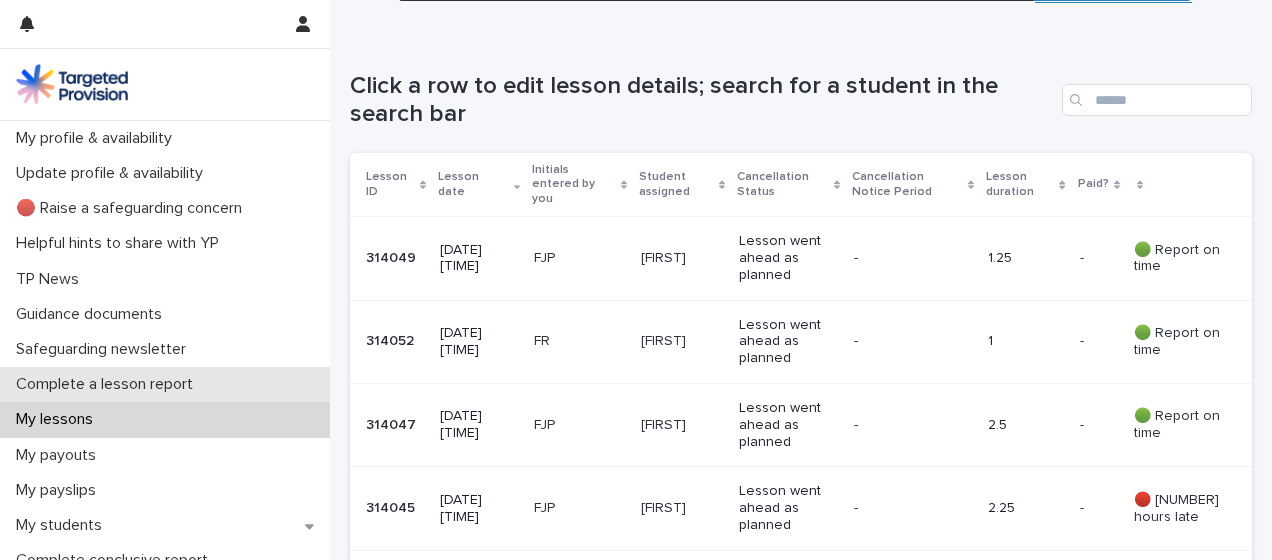 click on "Complete a lesson report" at bounding box center (108, 384) 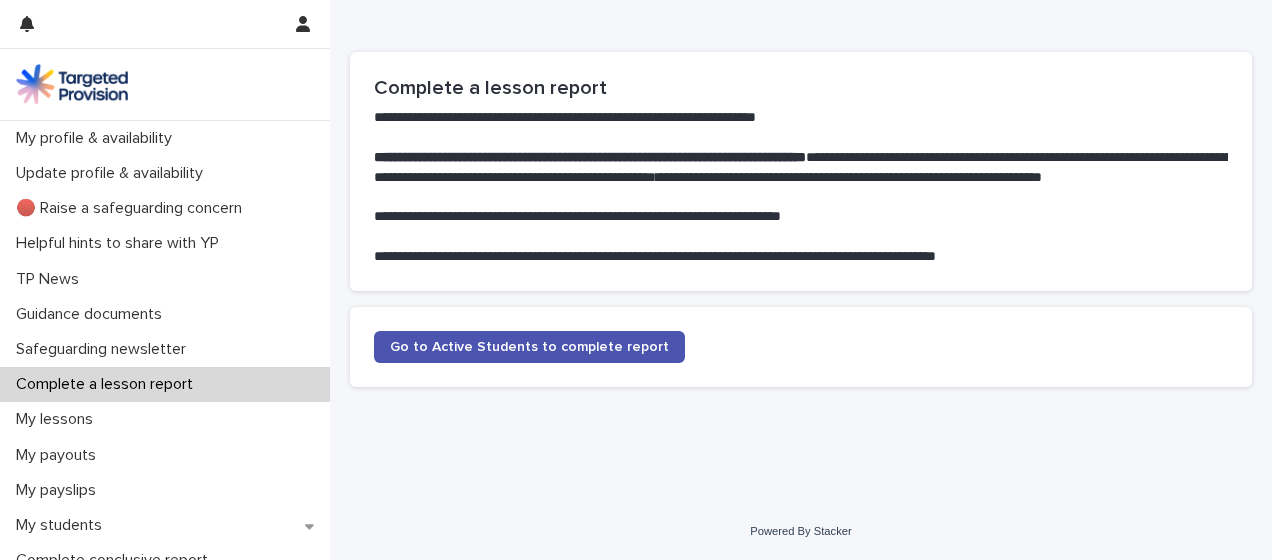 scroll, scrollTop: 0, scrollLeft: 0, axis: both 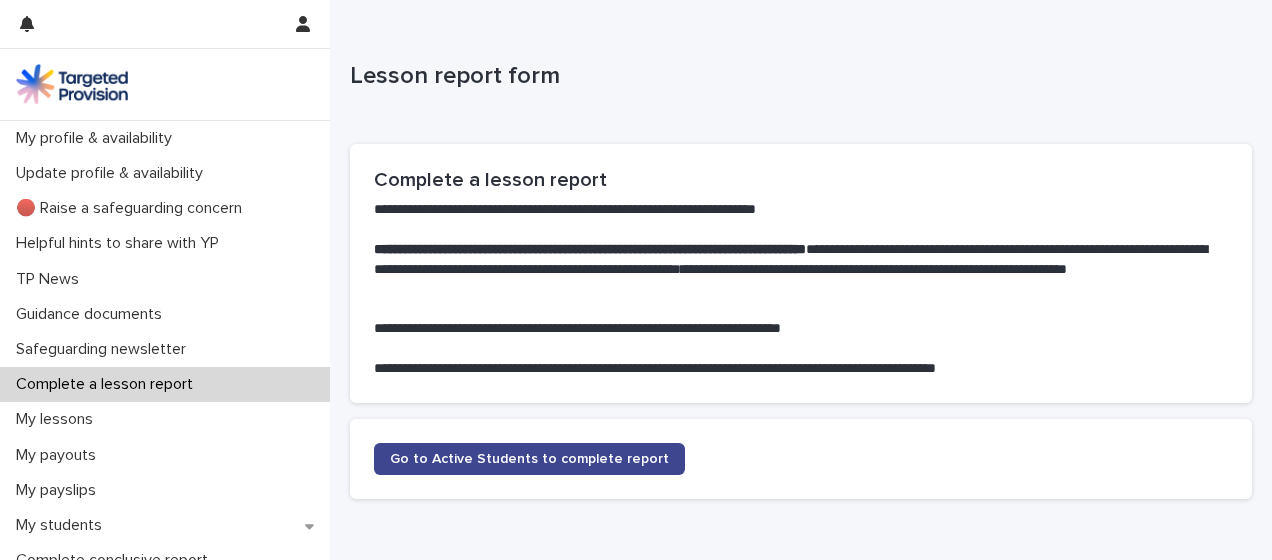 click on "Go to Active Students to complete report" at bounding box center (529, 459) 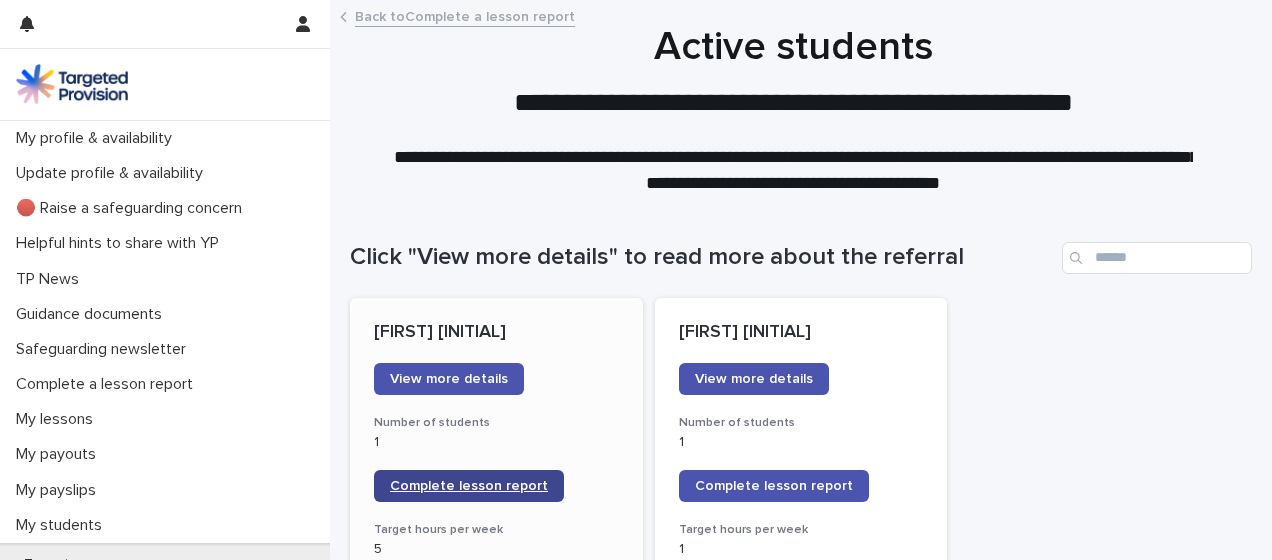 click on "Complete lesson report" at bounding box center [469, 486] 